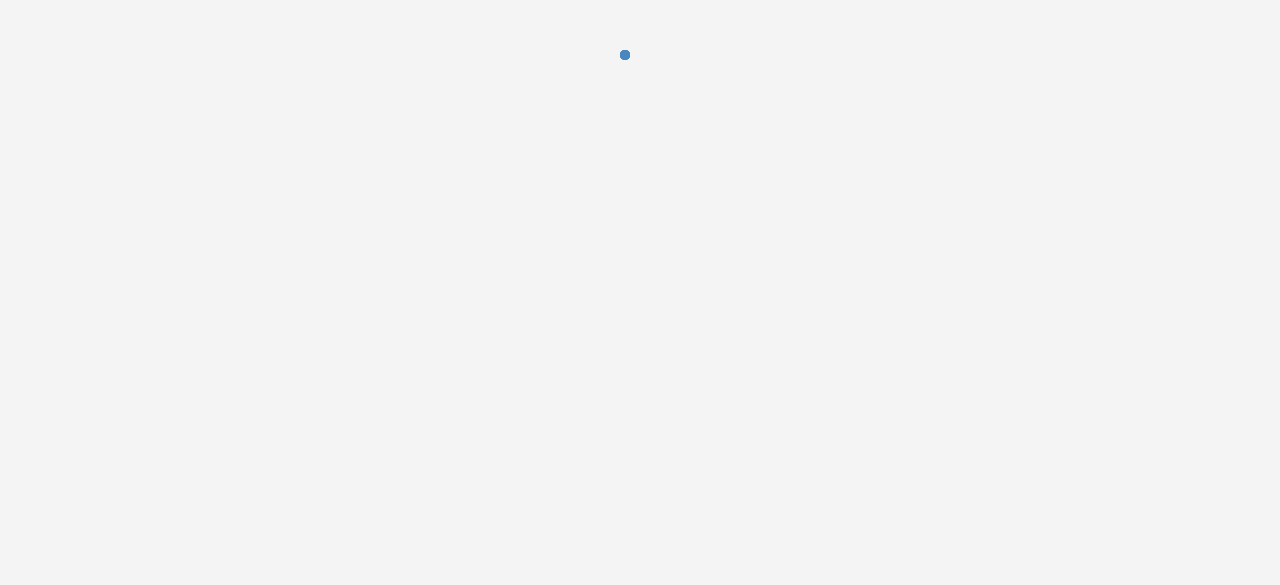 scroll, scrollTop: 0, scrollLeft: 0, axis: both 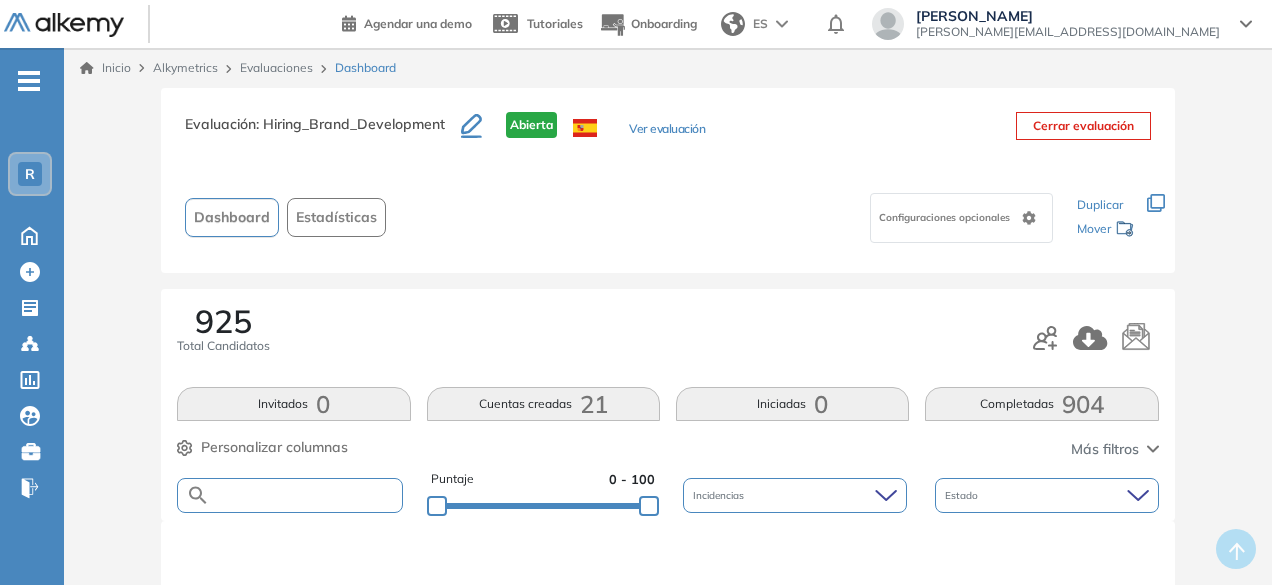 click at bounding box center [305, 495] 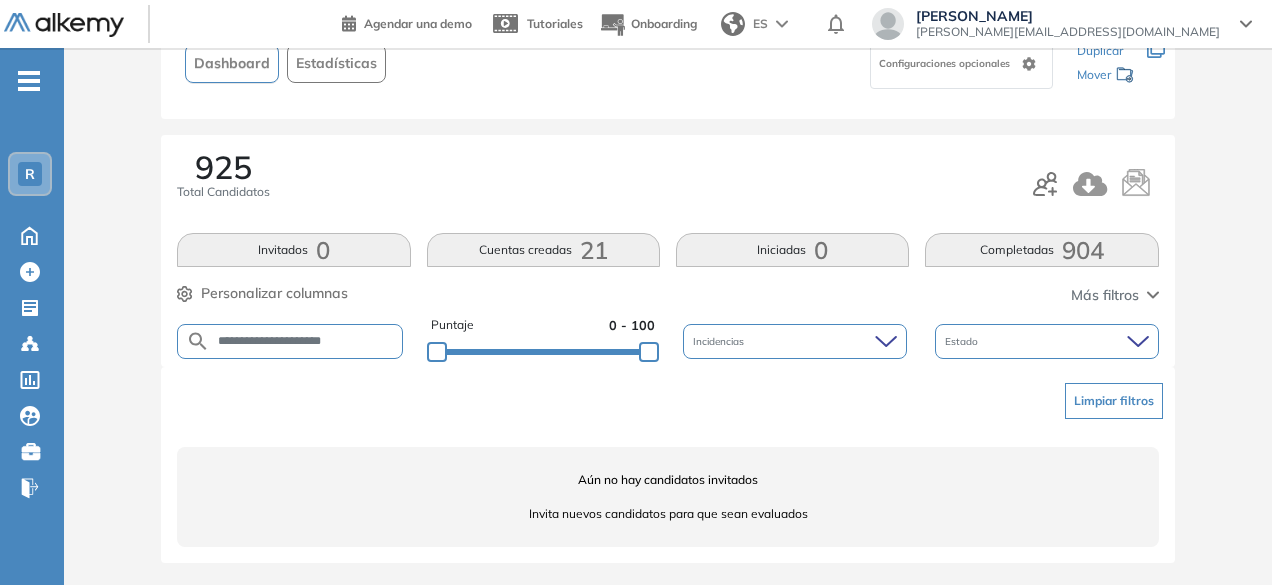 scroll, scrollTop: 150, scrollLeft: 0, axis: vertical 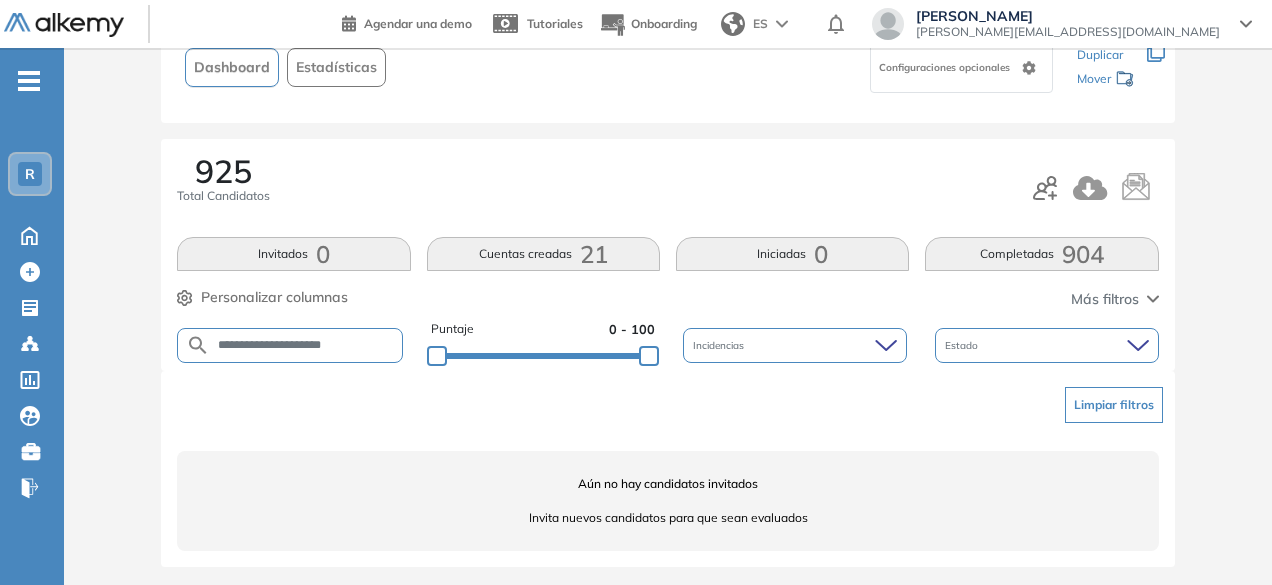 click on "**********" at bounding box center (305, 345) 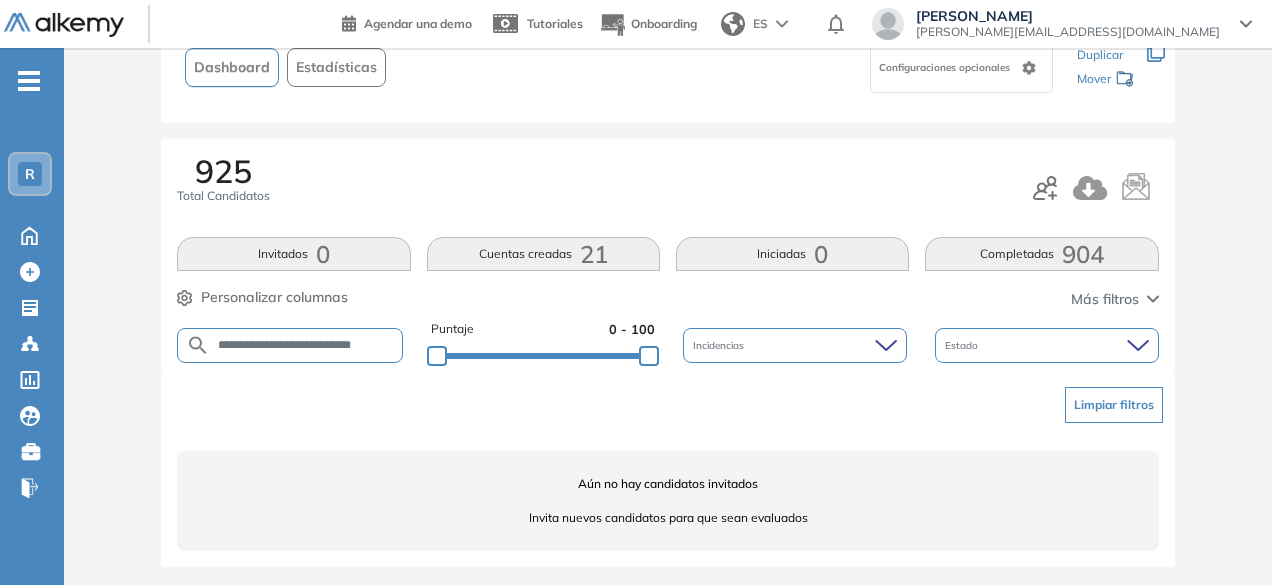 scroll, scrollTop: 0, scrollLeft: 8, axis: horizontal 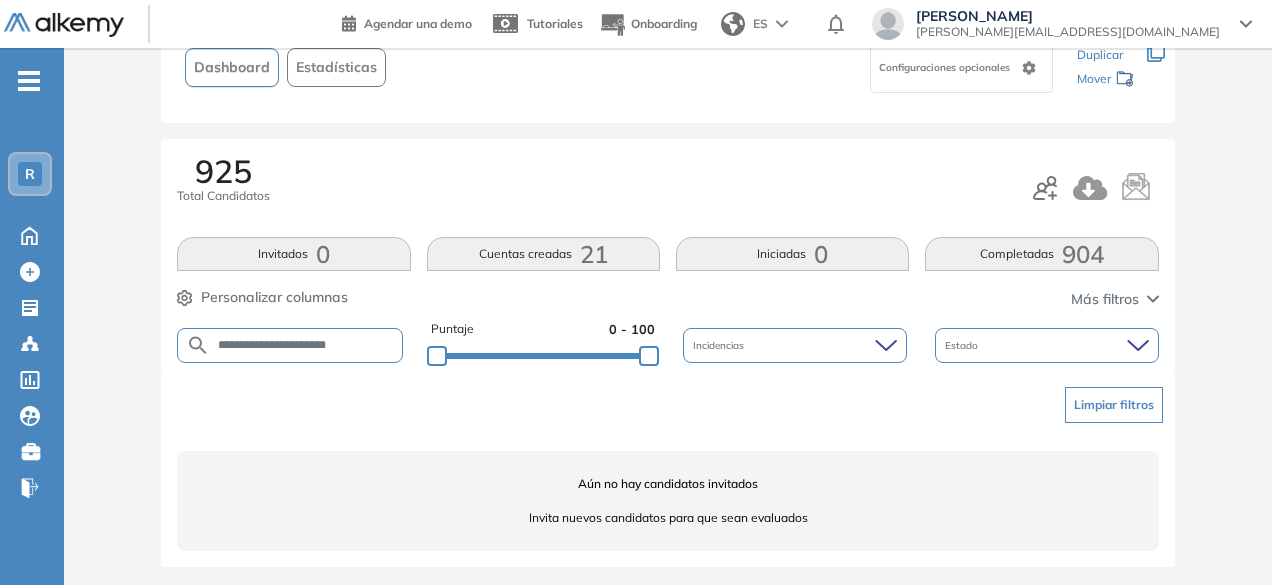drag, startPoint x: 318, startPoint y: 349, endPoint x: 270, endPoint y: 345, distance: 48.166378 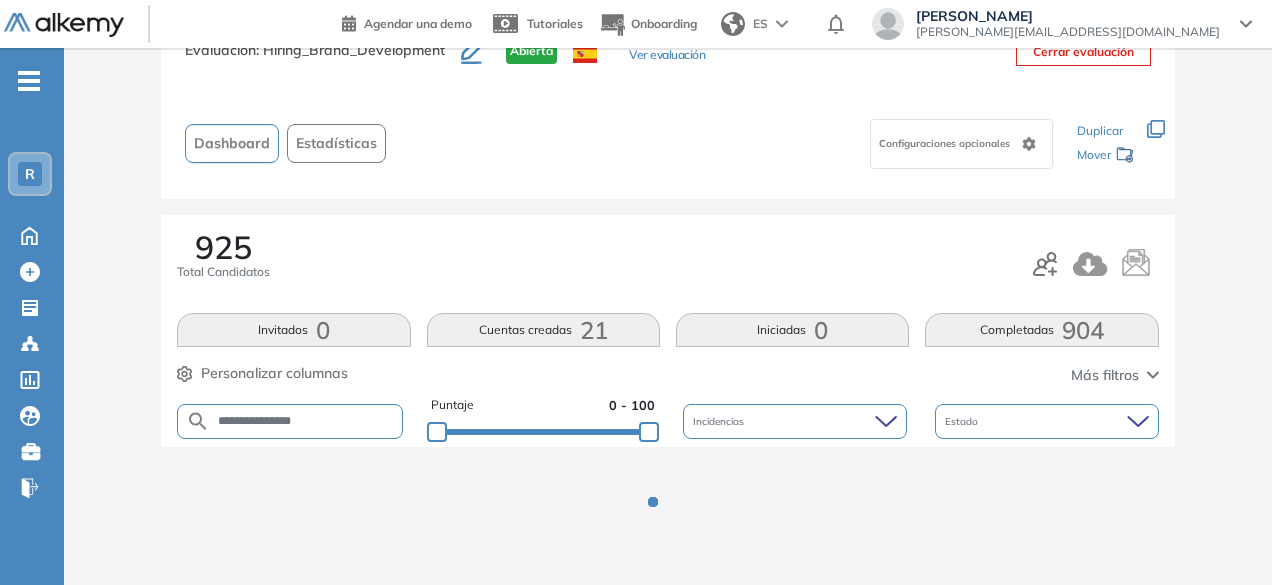 scroll, scrollTop: 150, scrollLeft: 0, axis: vertical 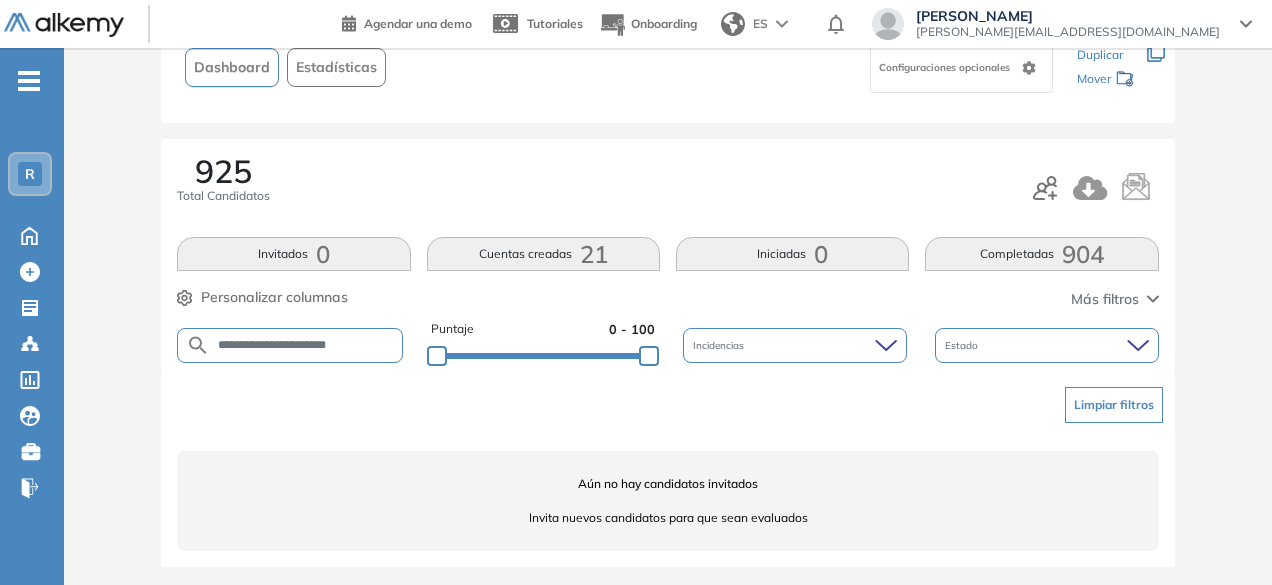 click on "**********" at bounding box center (306, 345) 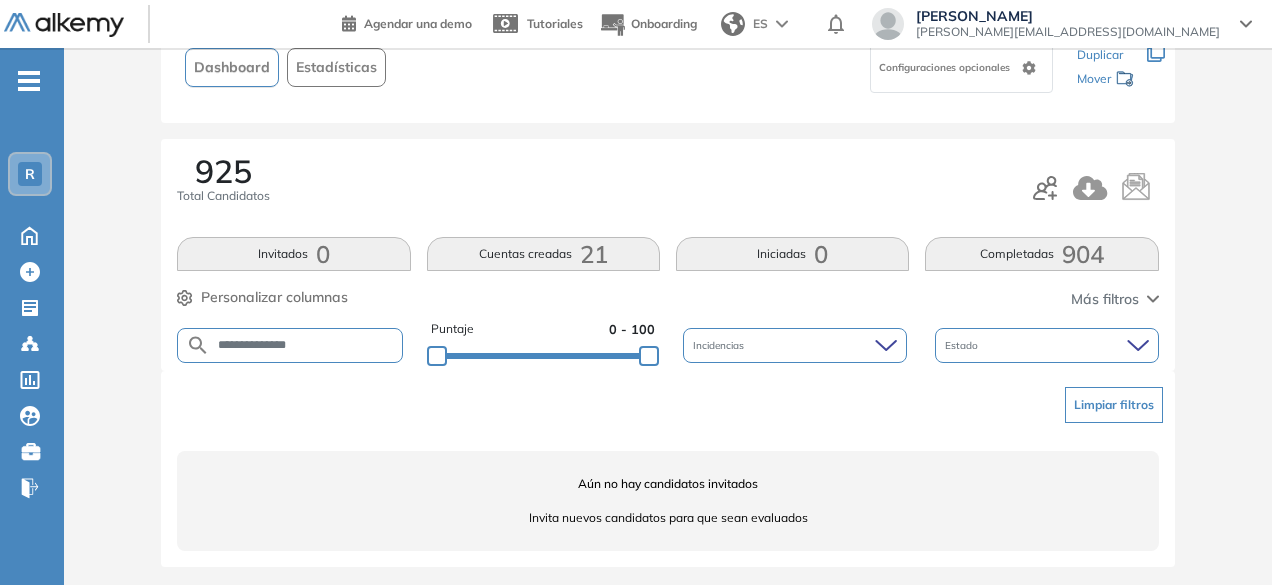 type on "**********" 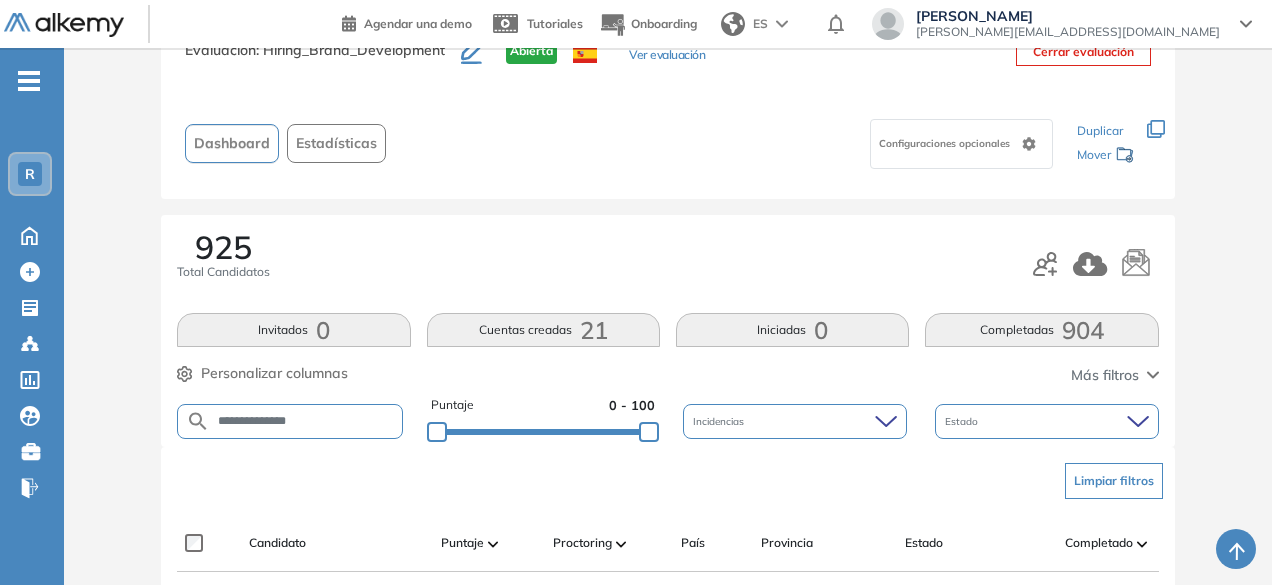scroll, scrollTop: 150, scrollLeft: 0, axis: vertical 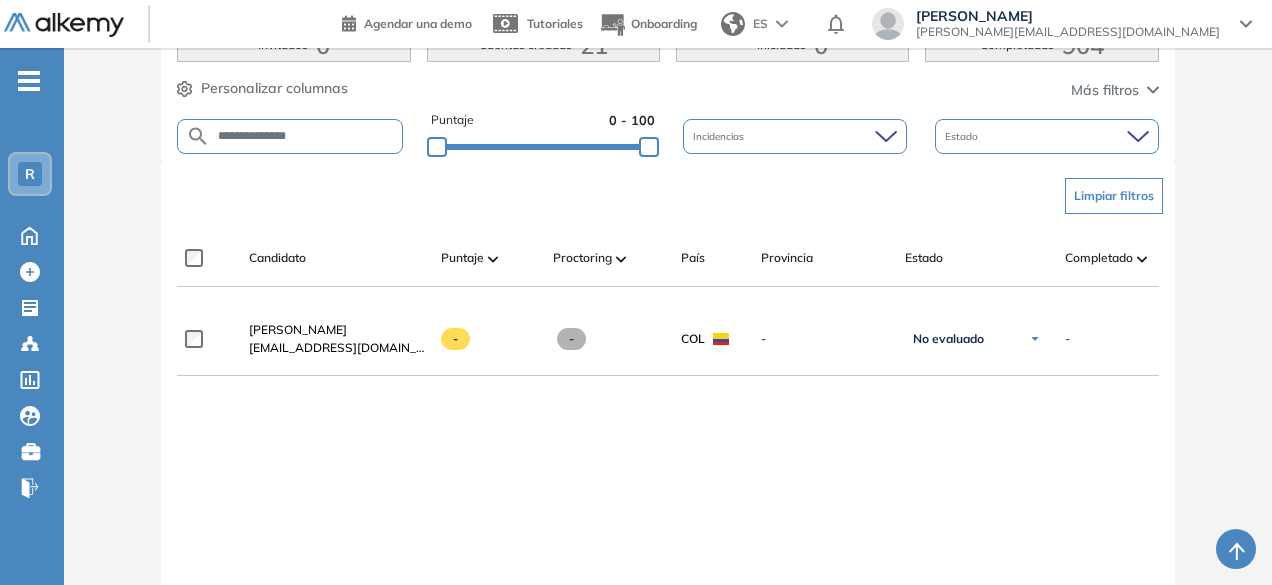 click on "Completadas 904" at bounding box center [1041, 45] 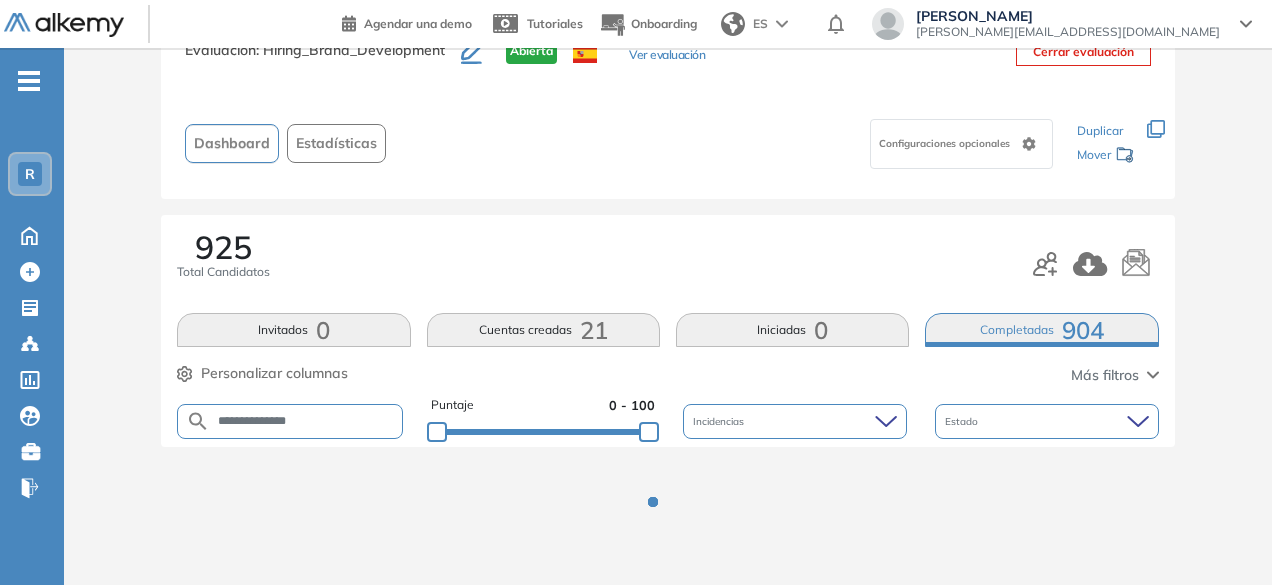 scroll, scrollTop: 359, scrollLeft: 0, axis: vertical 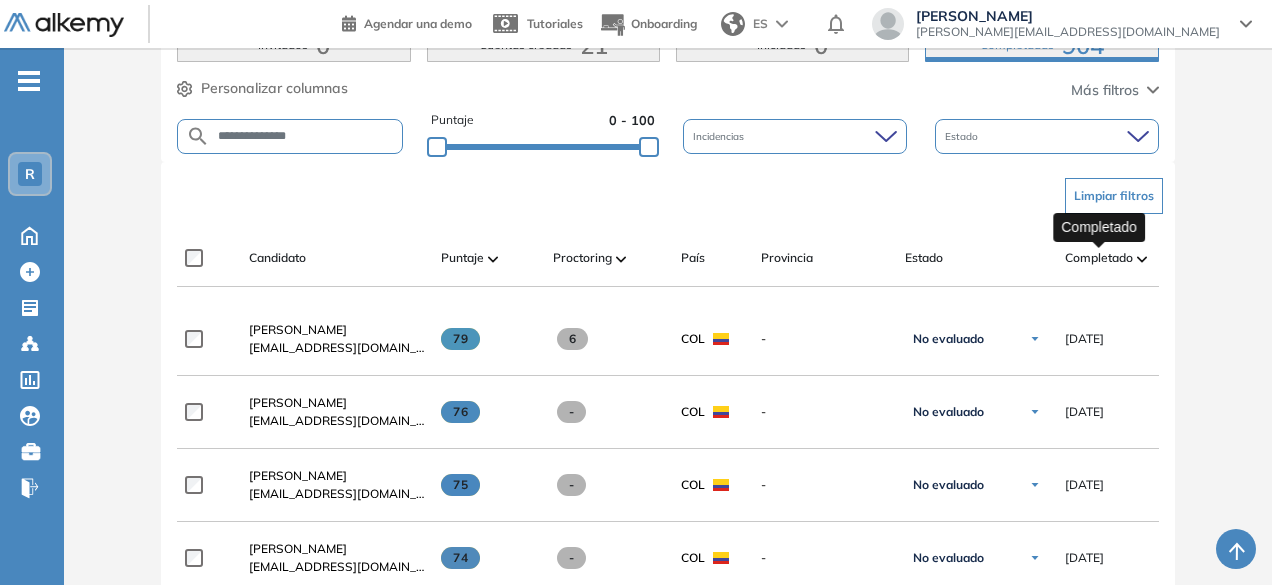 click on "Completado" at bounding box center (1099, 258) 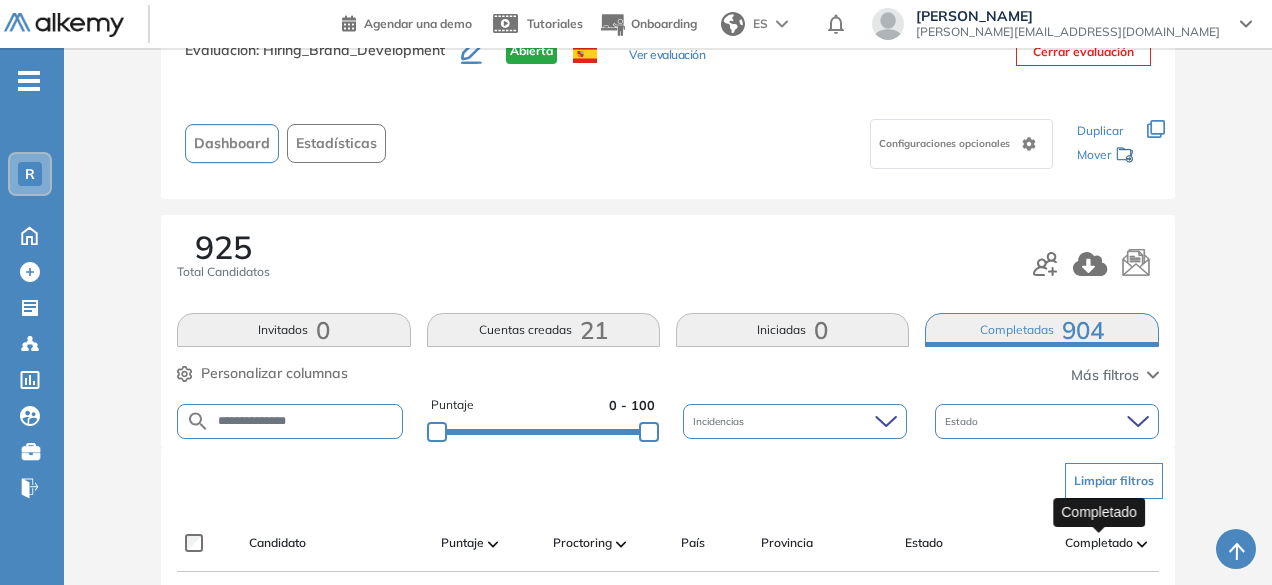 scroll, scrollTop: 359, scrollLeft: 0, axis: vertical 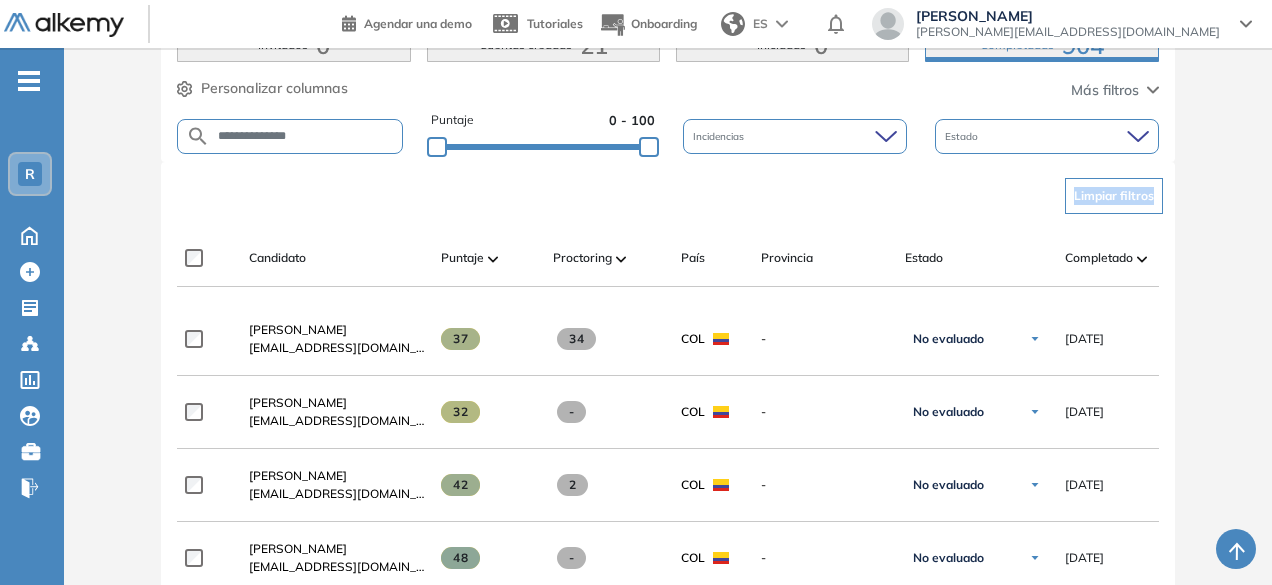 drag, startPoint x: 1270, startPoint y: 191, endPoint x: 1253, endPoint y: 129, distance: 64.288414 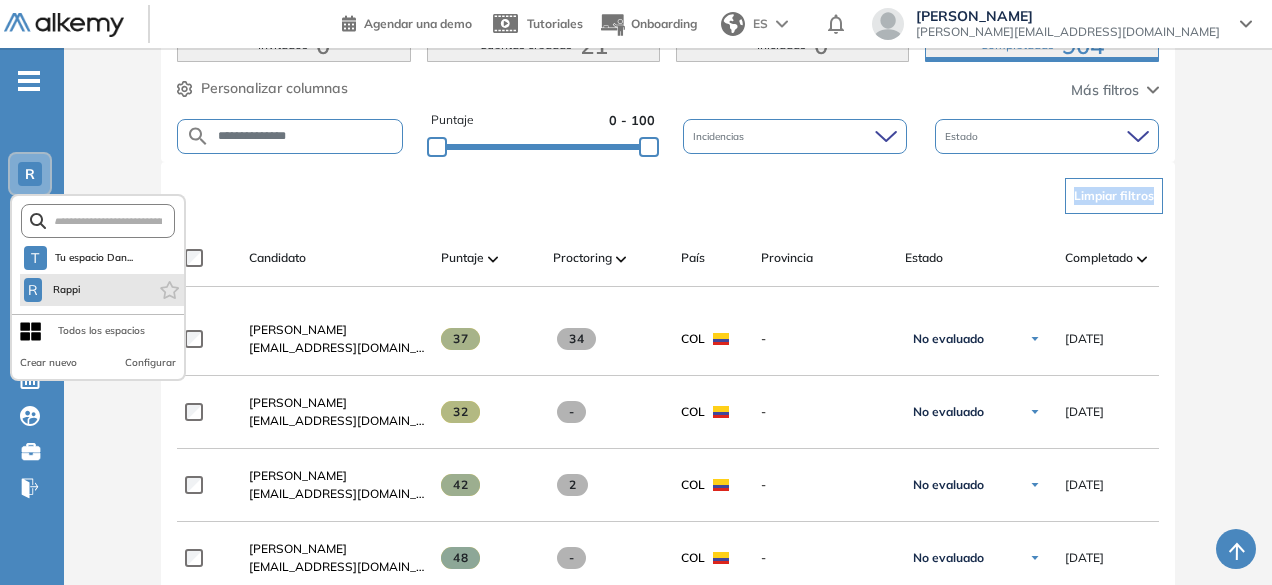 click on "R Rappi" at bounding box center (102, 290) 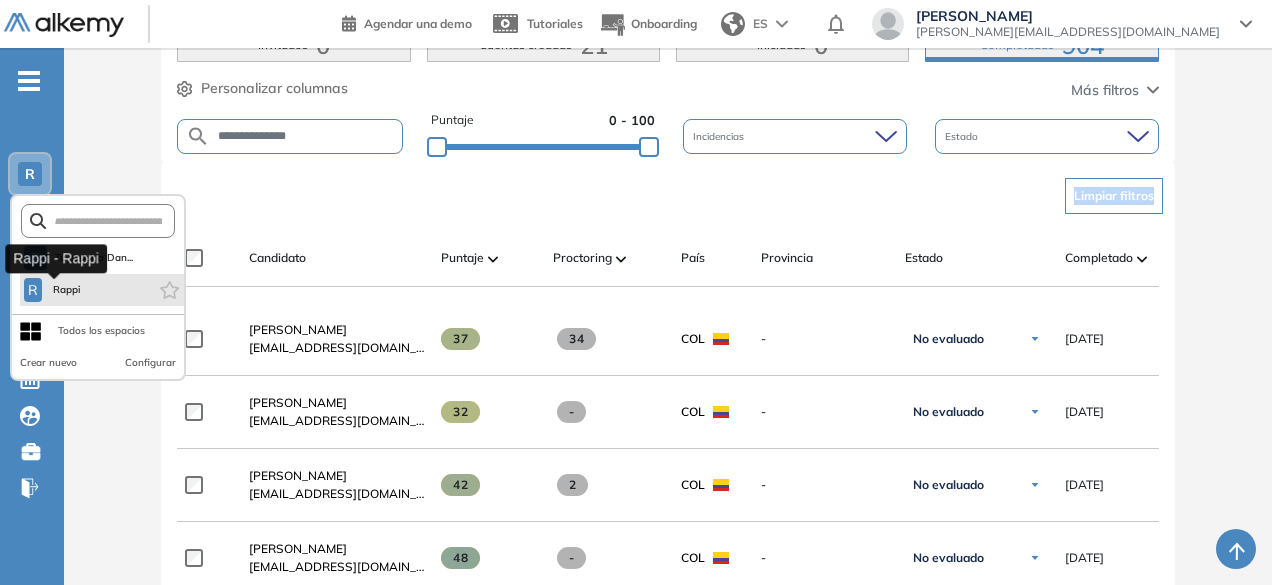 click on "R" at bounding box center (33, 290) 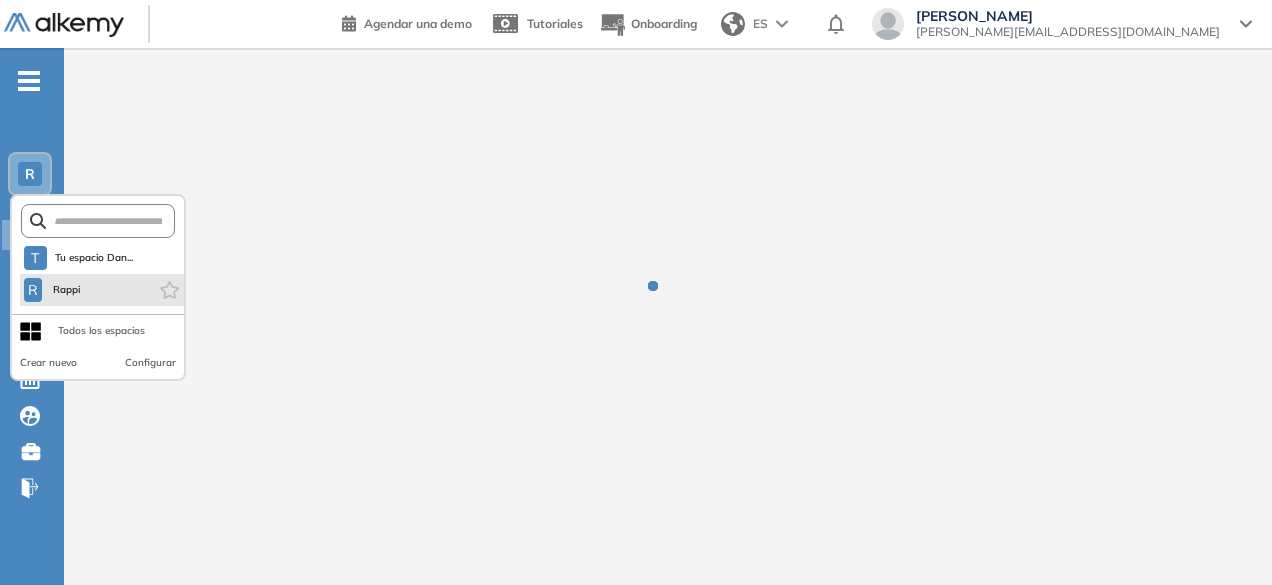 scroll, scrollTop: 0, scrollLeft: 0, axis: both 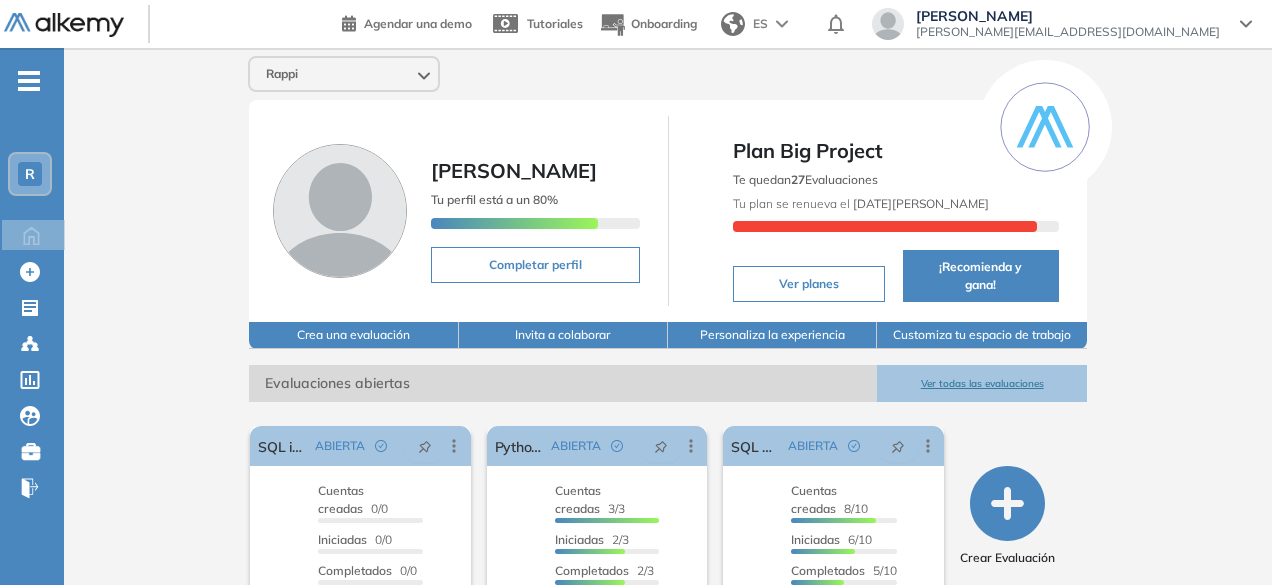 click on "Ver todas las evaluaciones" at bounding box center [981, 383] 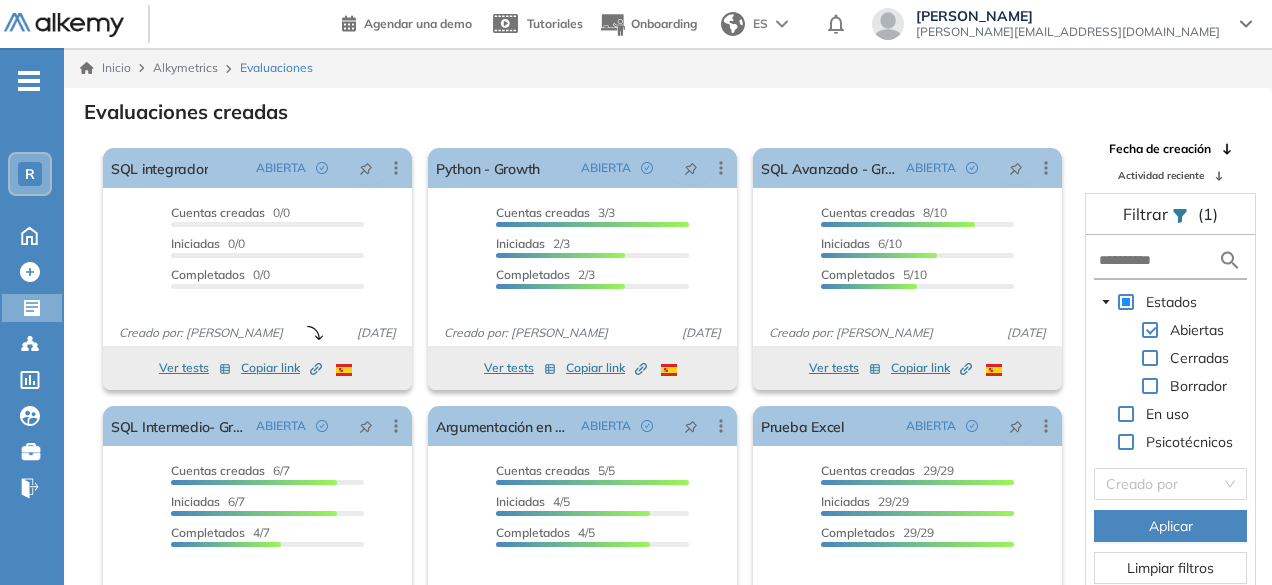 scroll, scrollTop: 48, scrollLeft: 0, axis: vertical 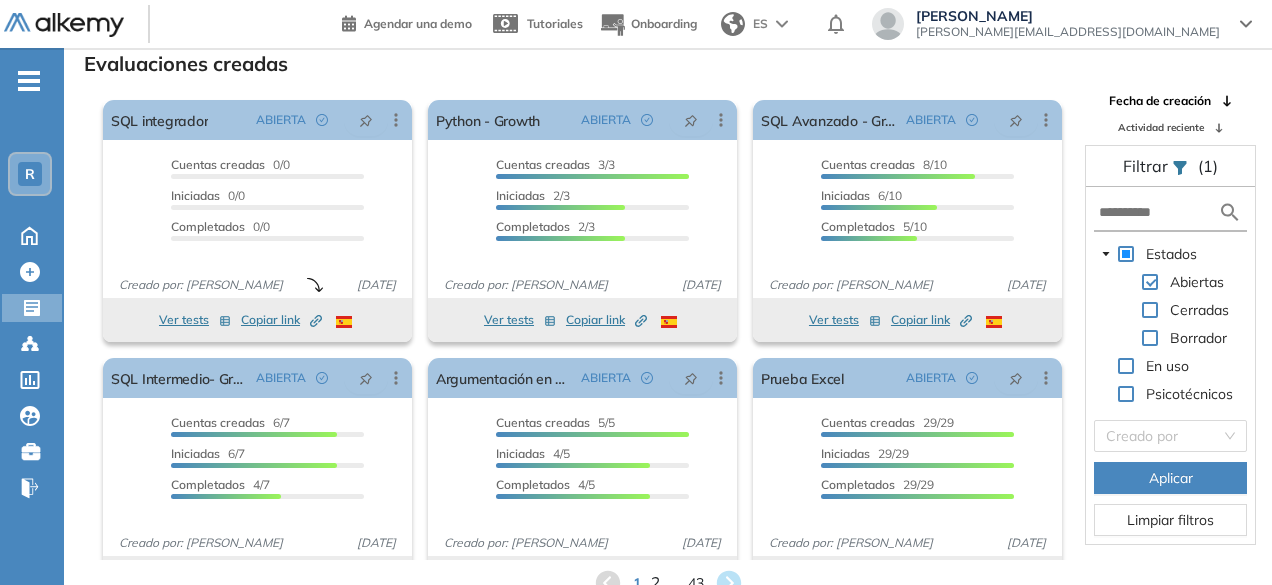 click on "2" at bounding box center (654, 582) 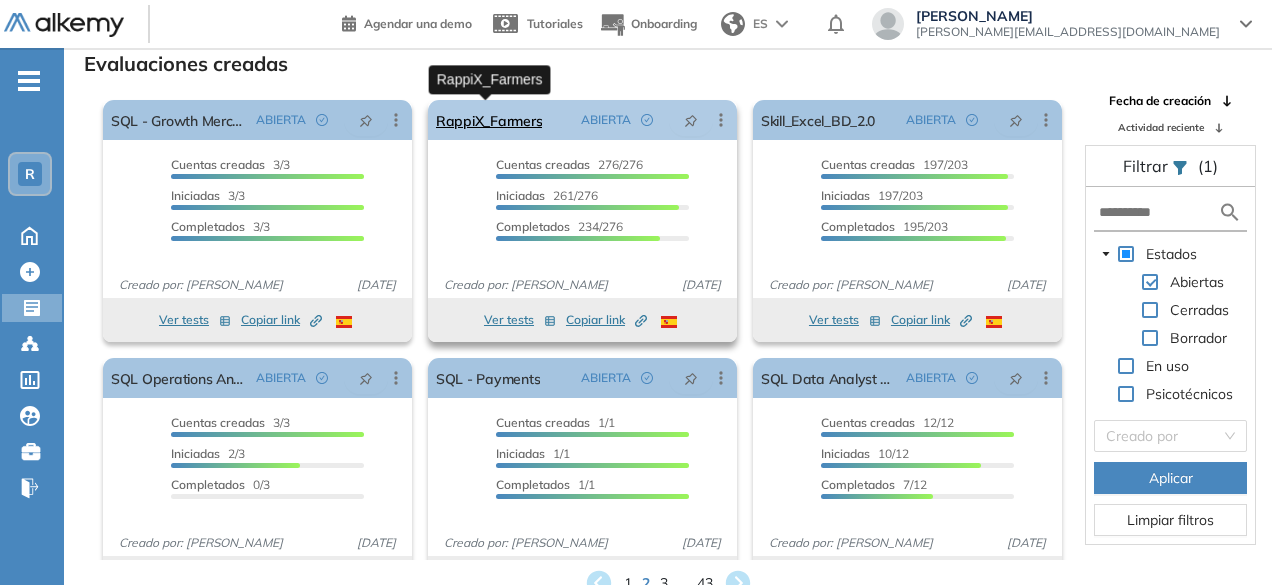 click on "RappiX_Farmers" at bounding box center (489, 120) 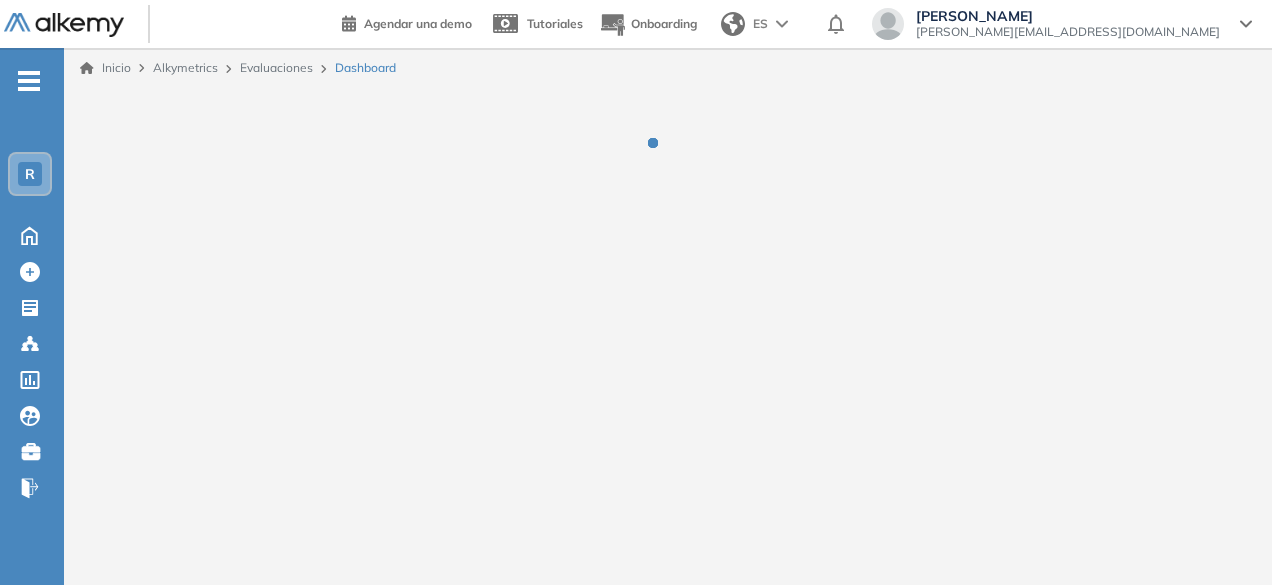 scroll, scrollTop: 0, scrollLeft: 0, axis: both 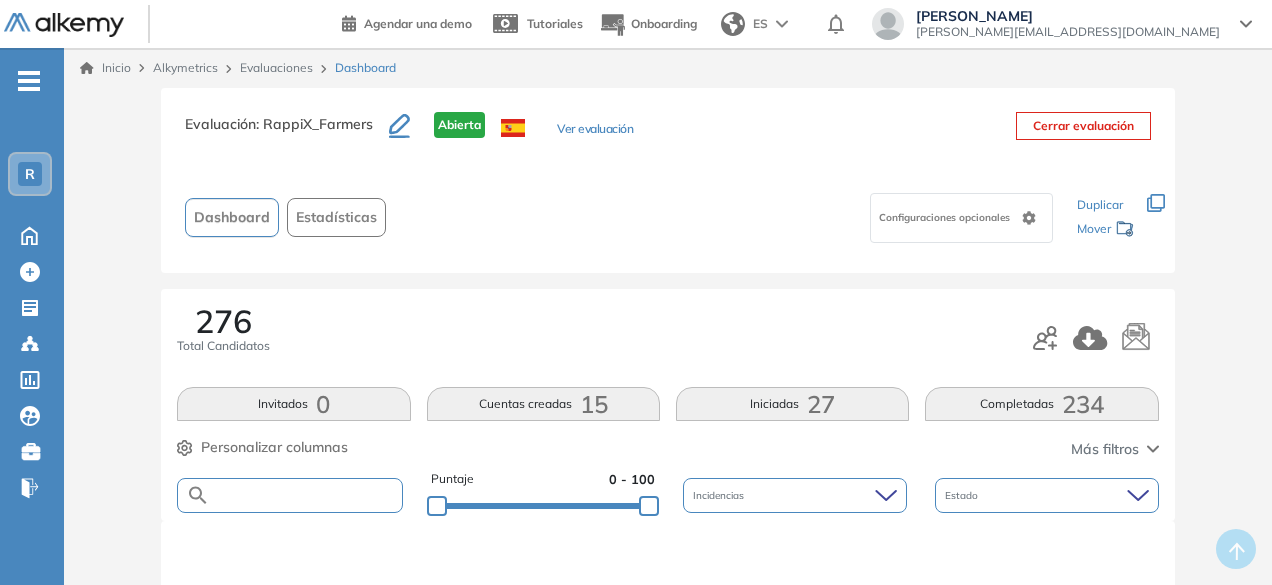 click at bounding box center [305, 495] 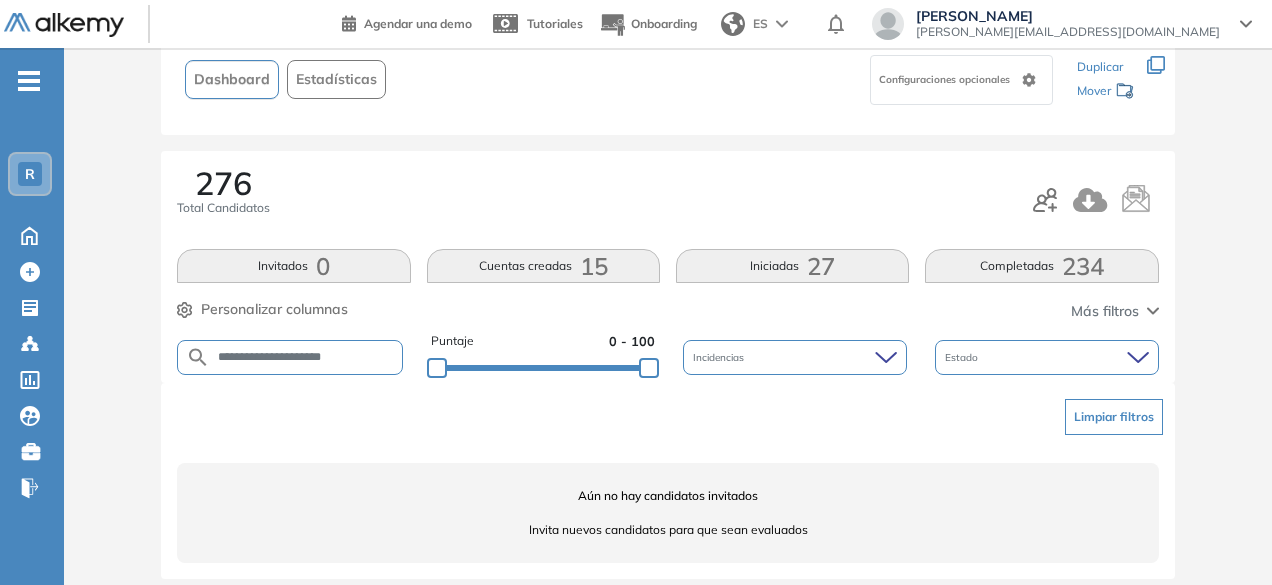 scroll, scrollTop: 104, scrollLeft: 0, axis: vertical 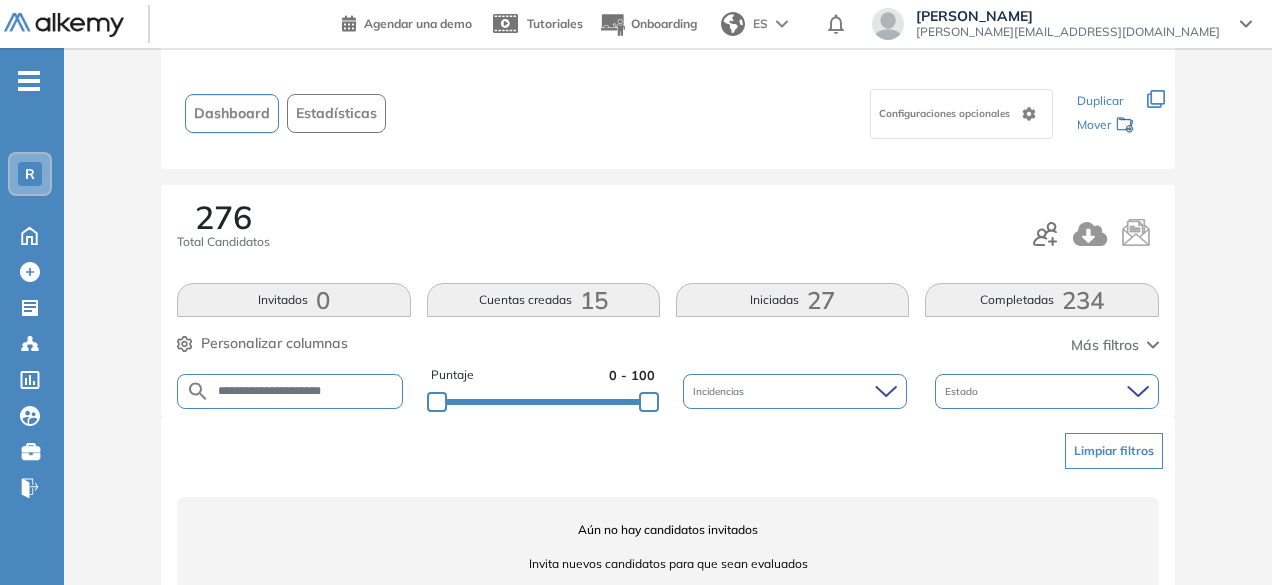 click on "**********" at bounding box center (305, 391) 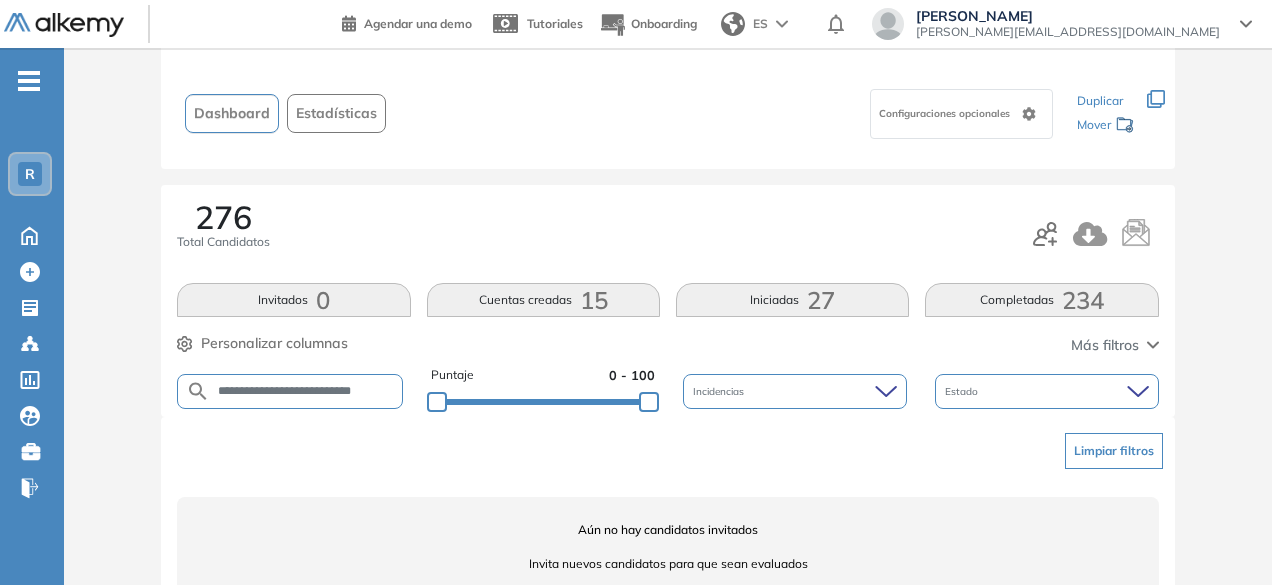 scroll, scrollTop: 0, scrollLeft: 8, axis: horizontal 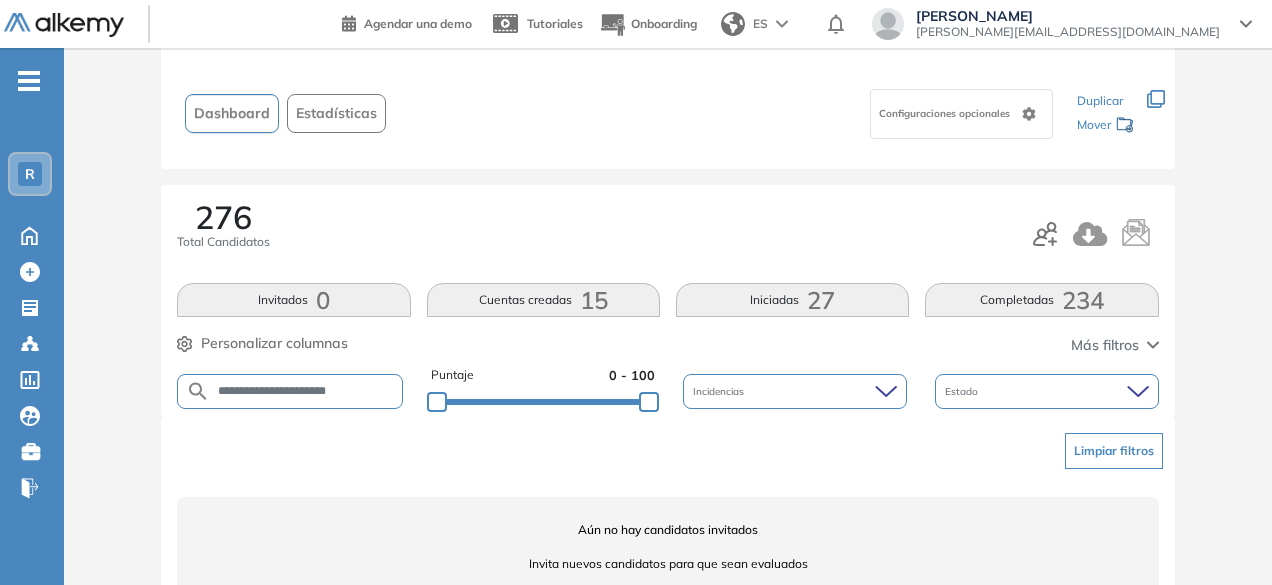drag, startPoint x: 320, startPoint y: 395, endPoint x: 272, endPoint y: 394, distance: 48.010414 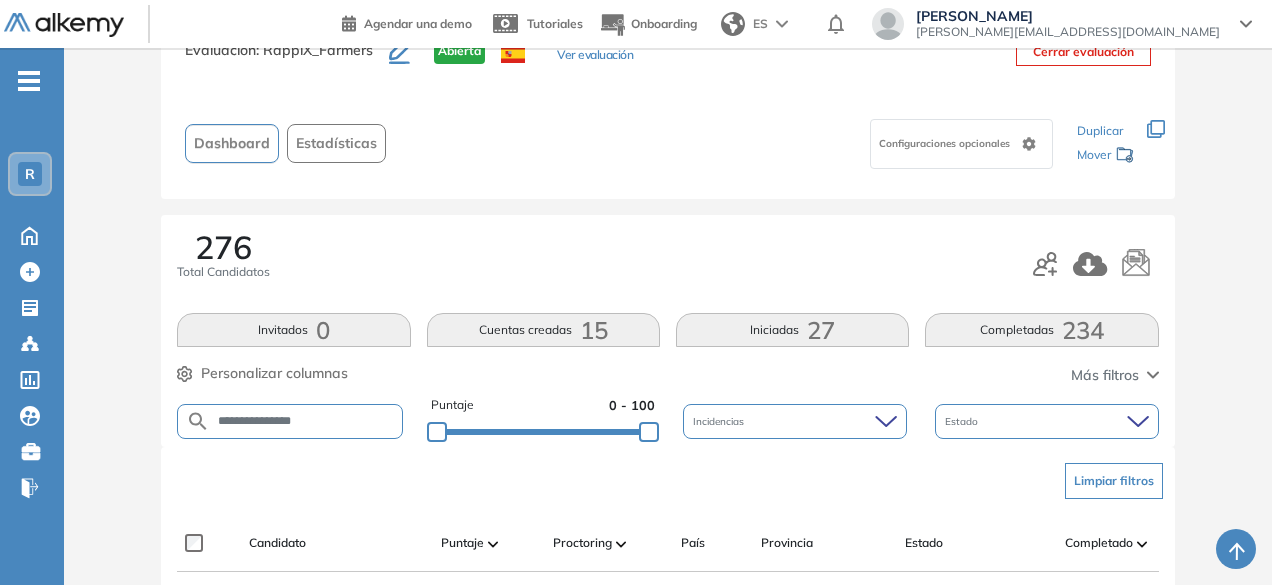 scroll, scrollTop: 104, scrollLeft: 0, axis: vertical 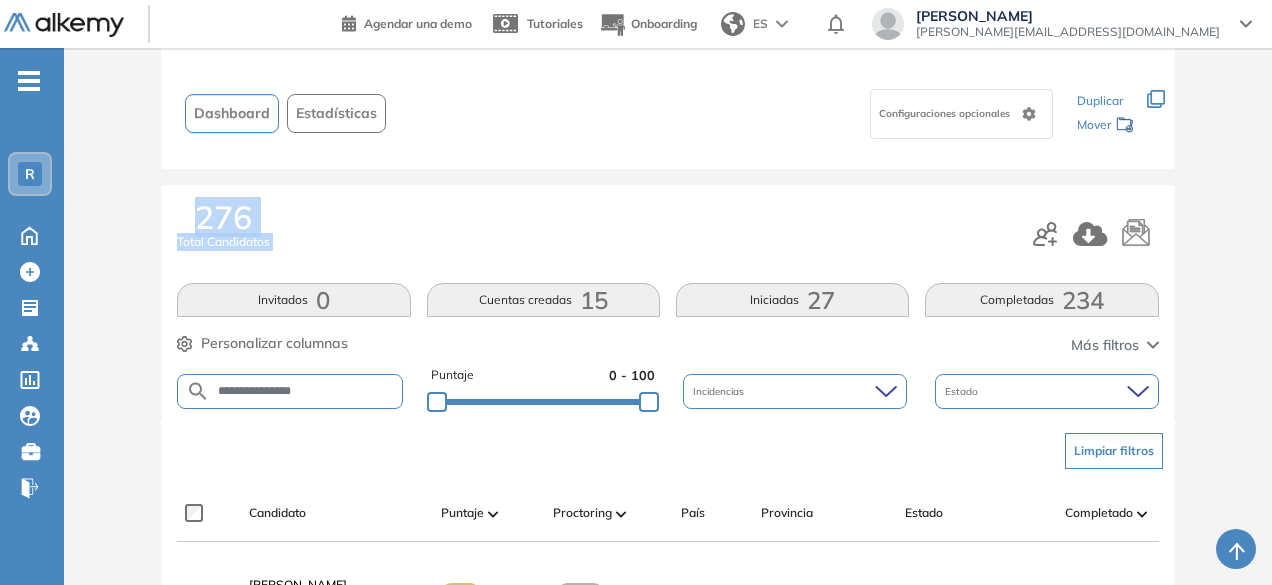 drag, startPoint x: 1271, startPoint y: 153, endPoint x: 1277, endPoint y: 236, distance: 83.21658 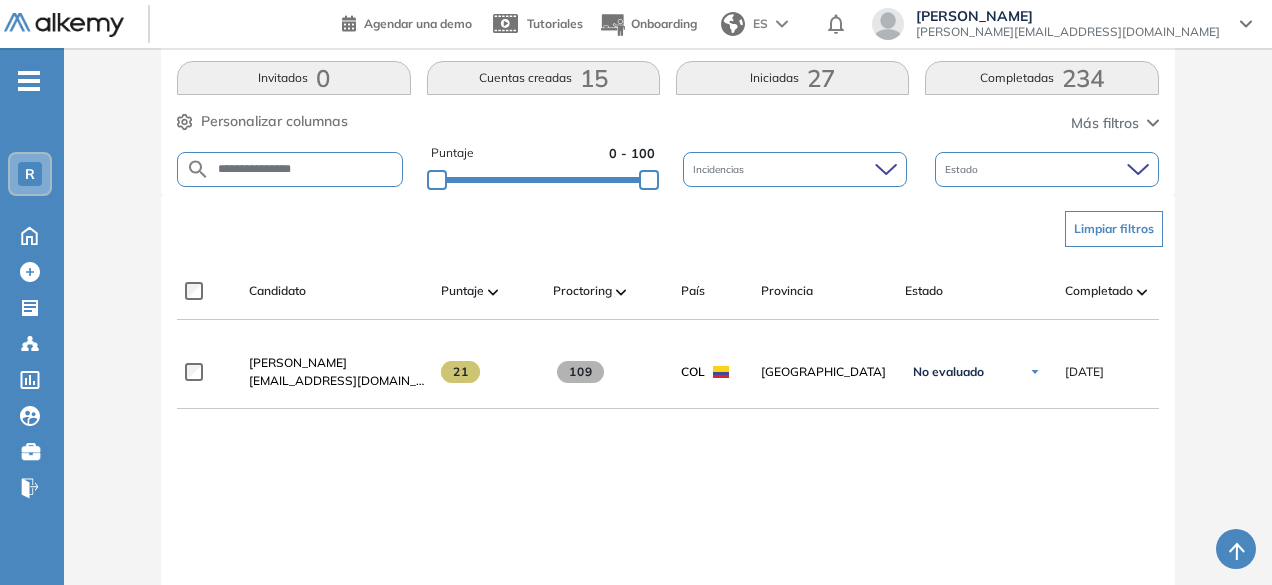 scroll, scrollTop: 340, scrollLeft: 0, axis: vertical 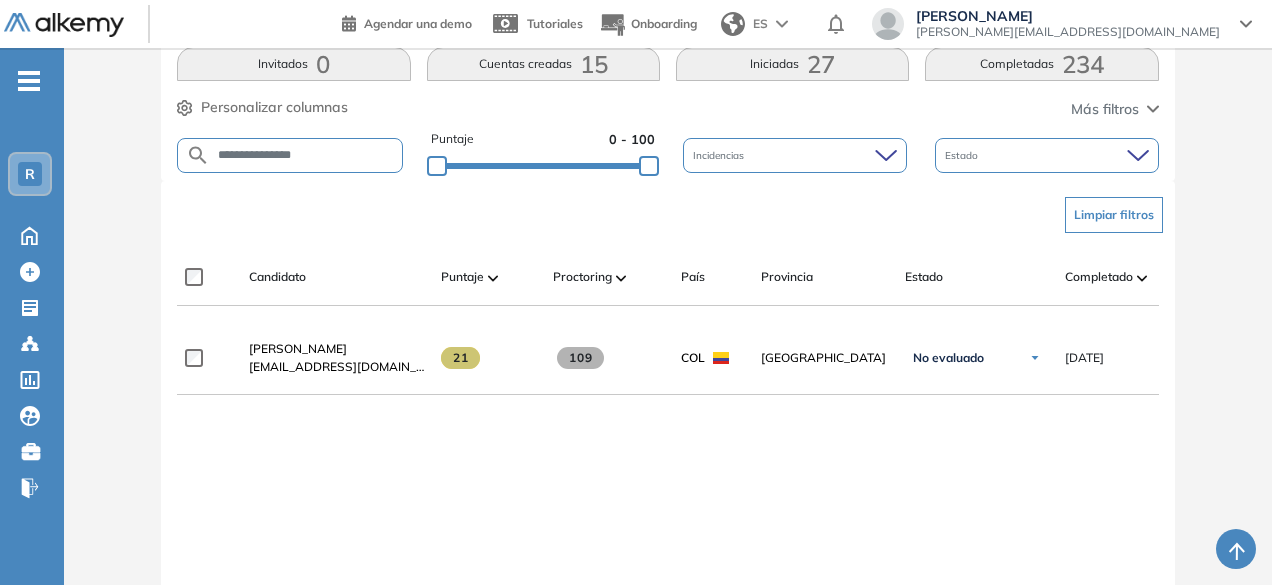click on "**********" at bounding box center [306, 155] 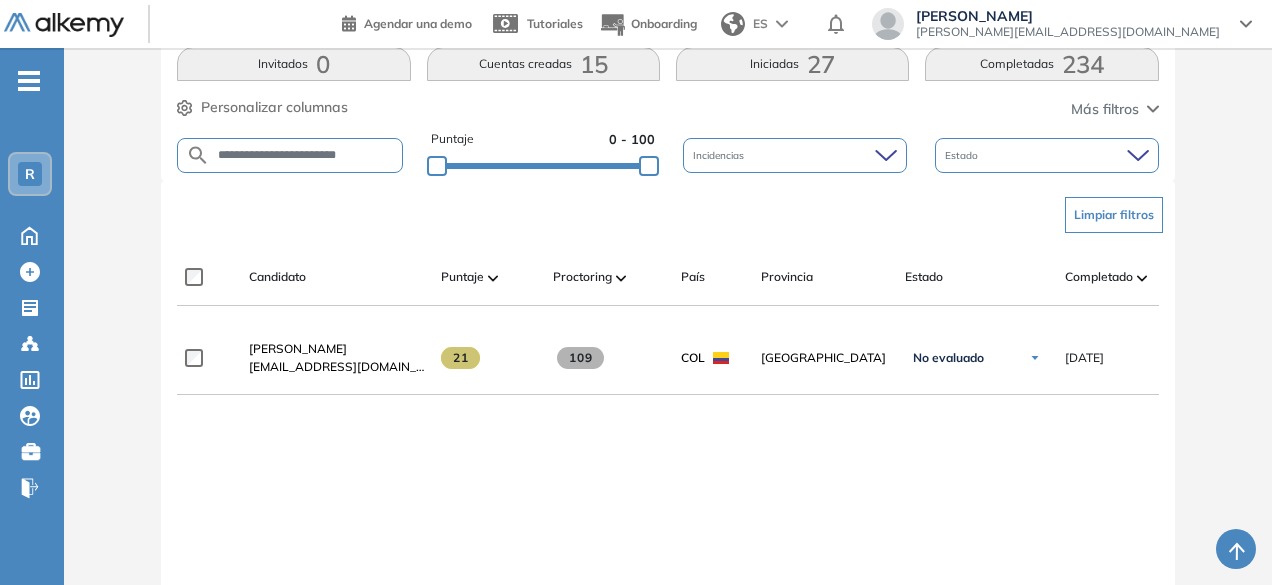 scroll, scrollTop: 0, scrollLeft: 3, axis: horizontal 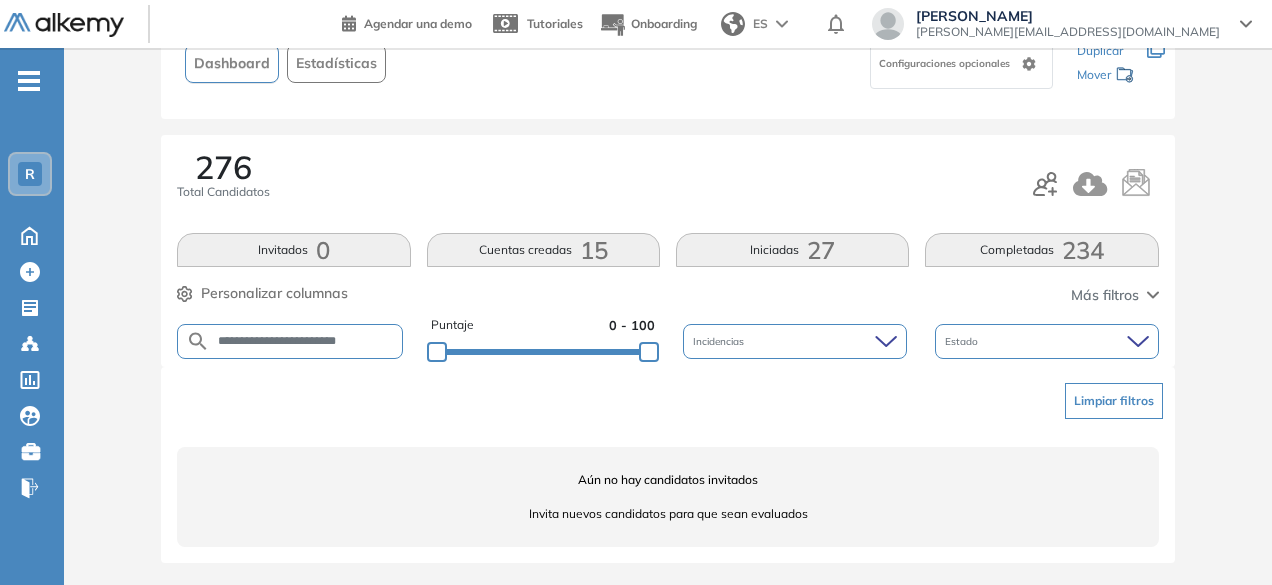 click on "Completadas 234" at bounding box center [1041, 250] 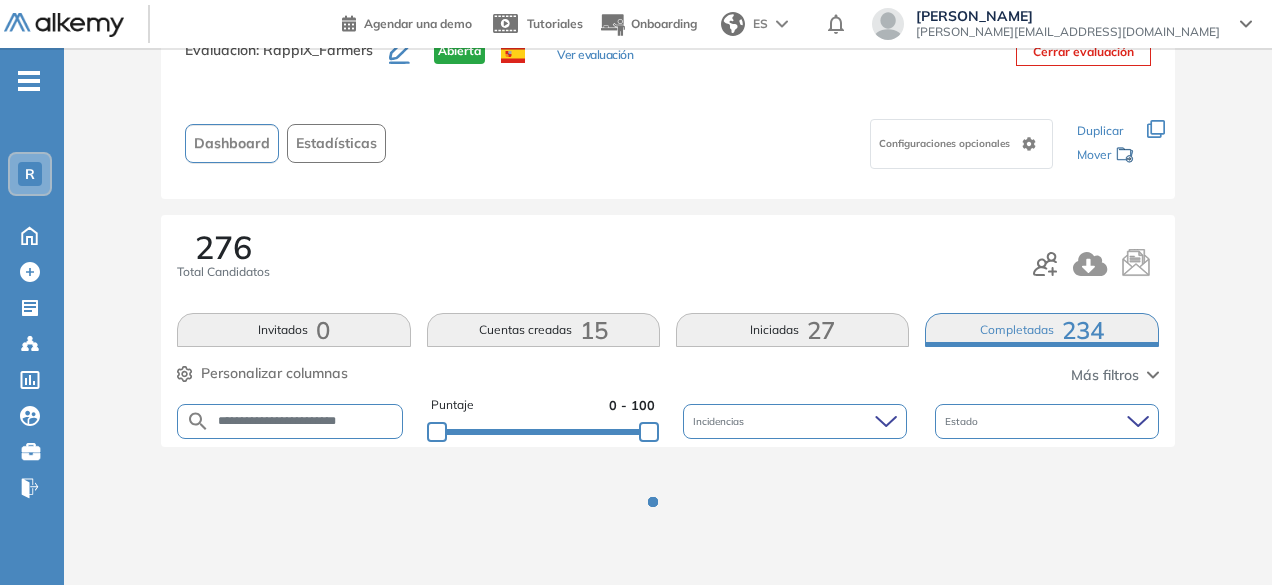 scroll, scrollTop: 154, scrollLeft: 0, axis: vertical 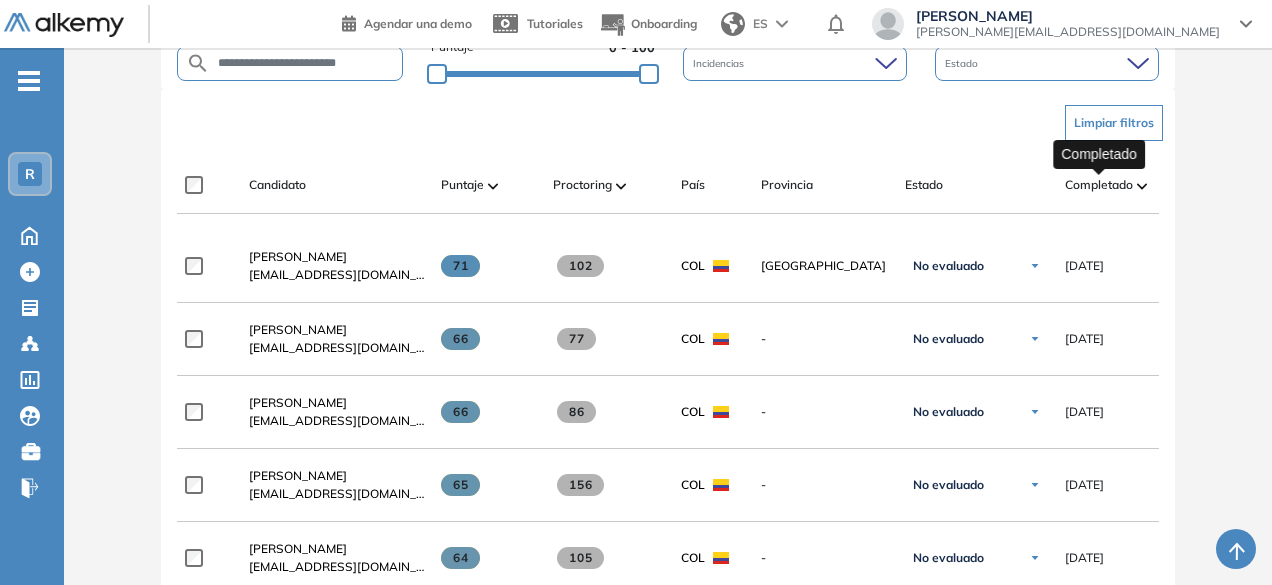 click on "Completado" at bounding box center [1099, 185] 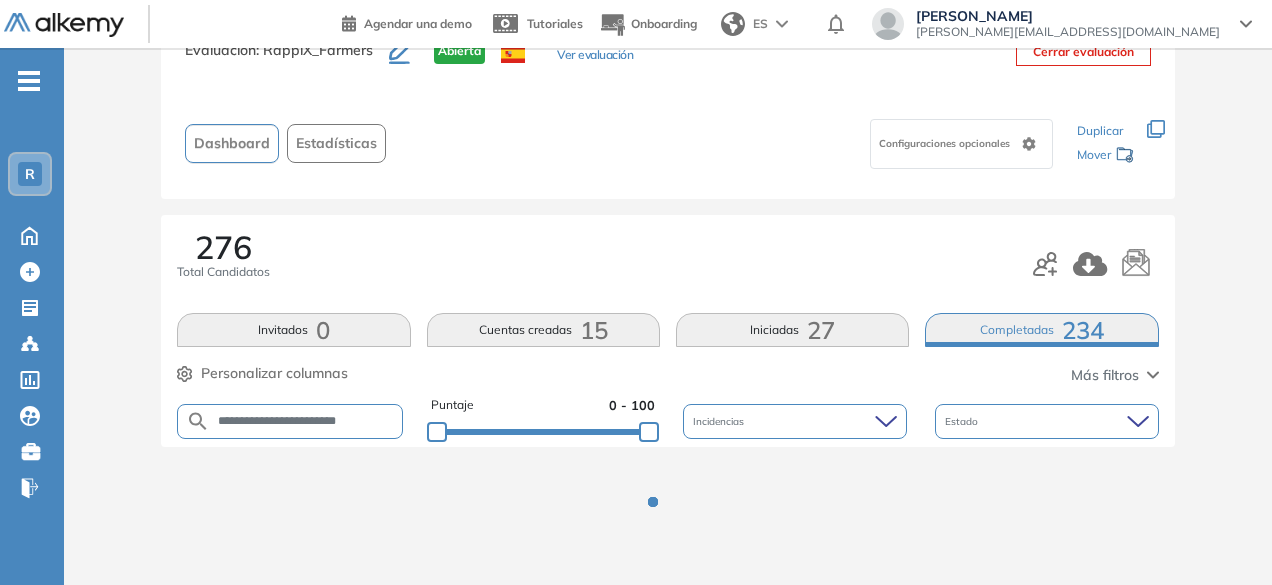 scroll, scrollTop: 432, scrollLeft: 0, axis: vertical 